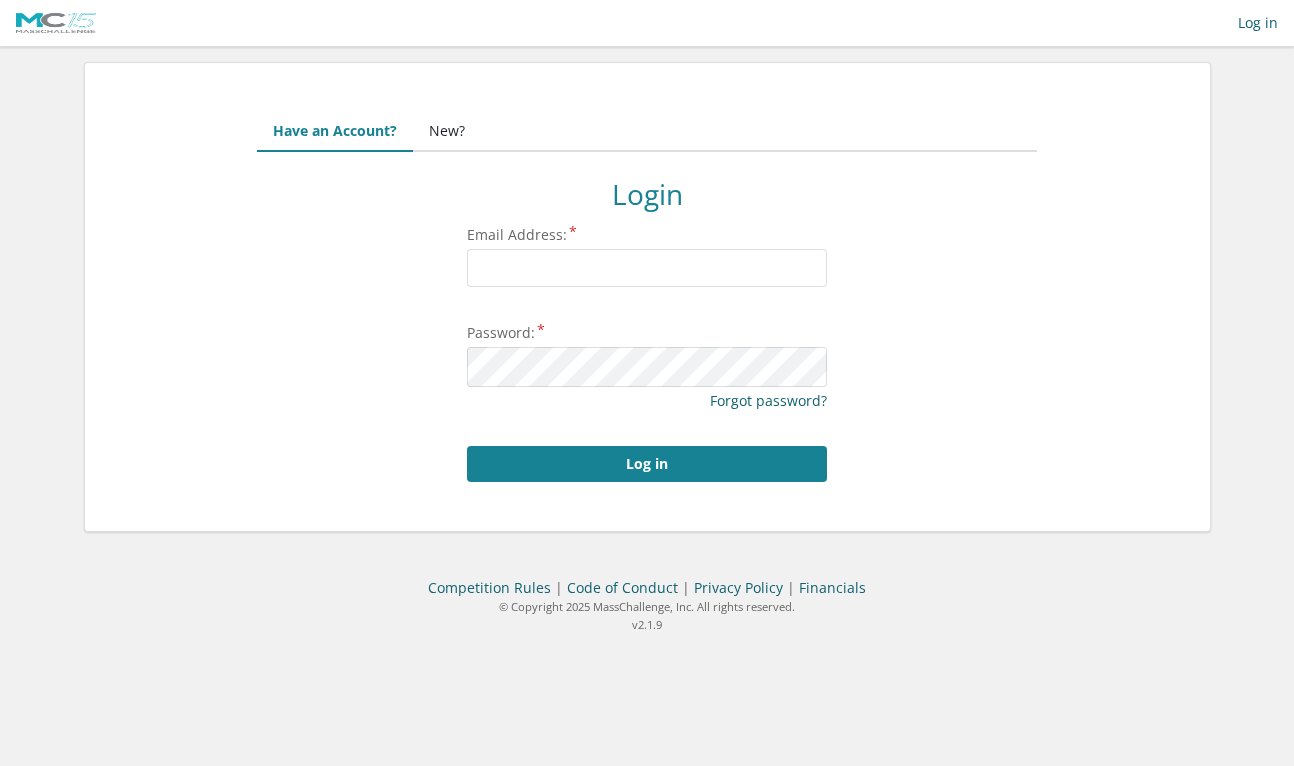 scroll, scrollTop: 0, scrollLeft: 0, axis: both 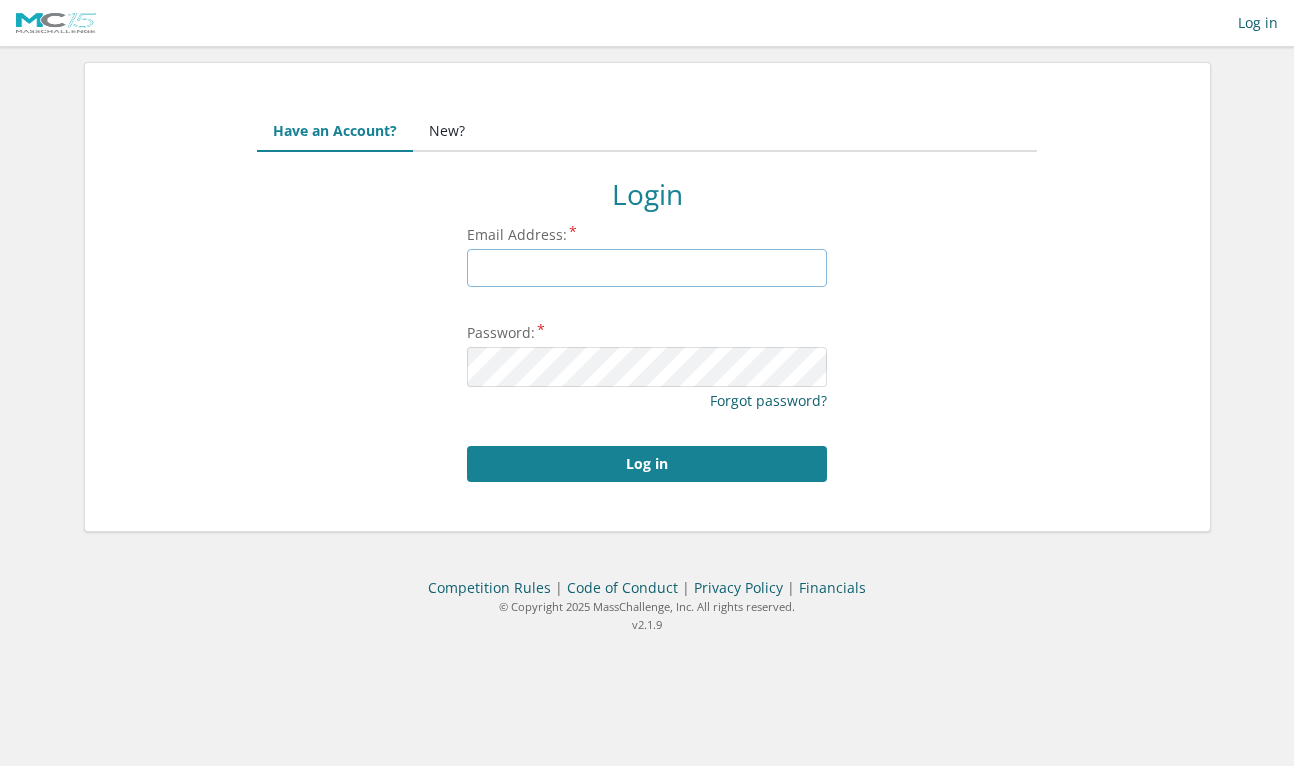 click on "Email Address:" at bounding box center (647, 268) 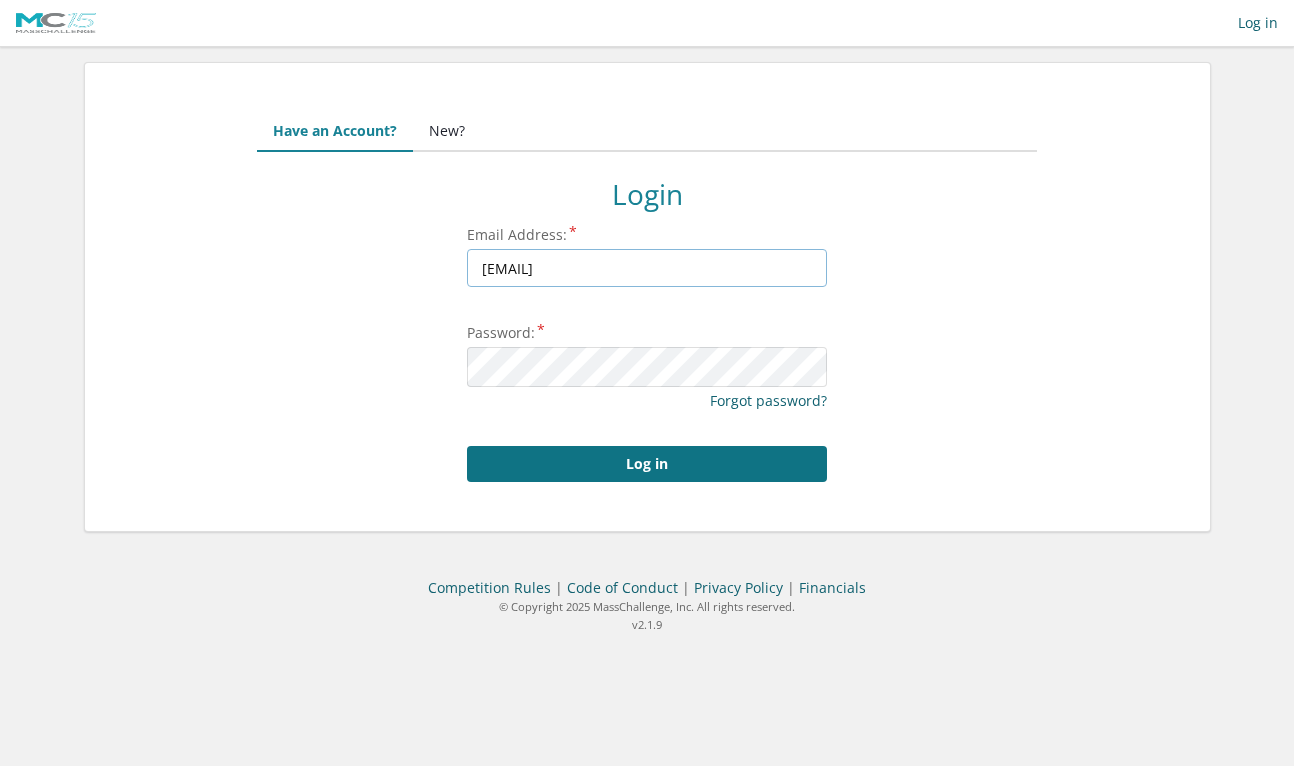type on "cristobalfca@microendo.com.mx" 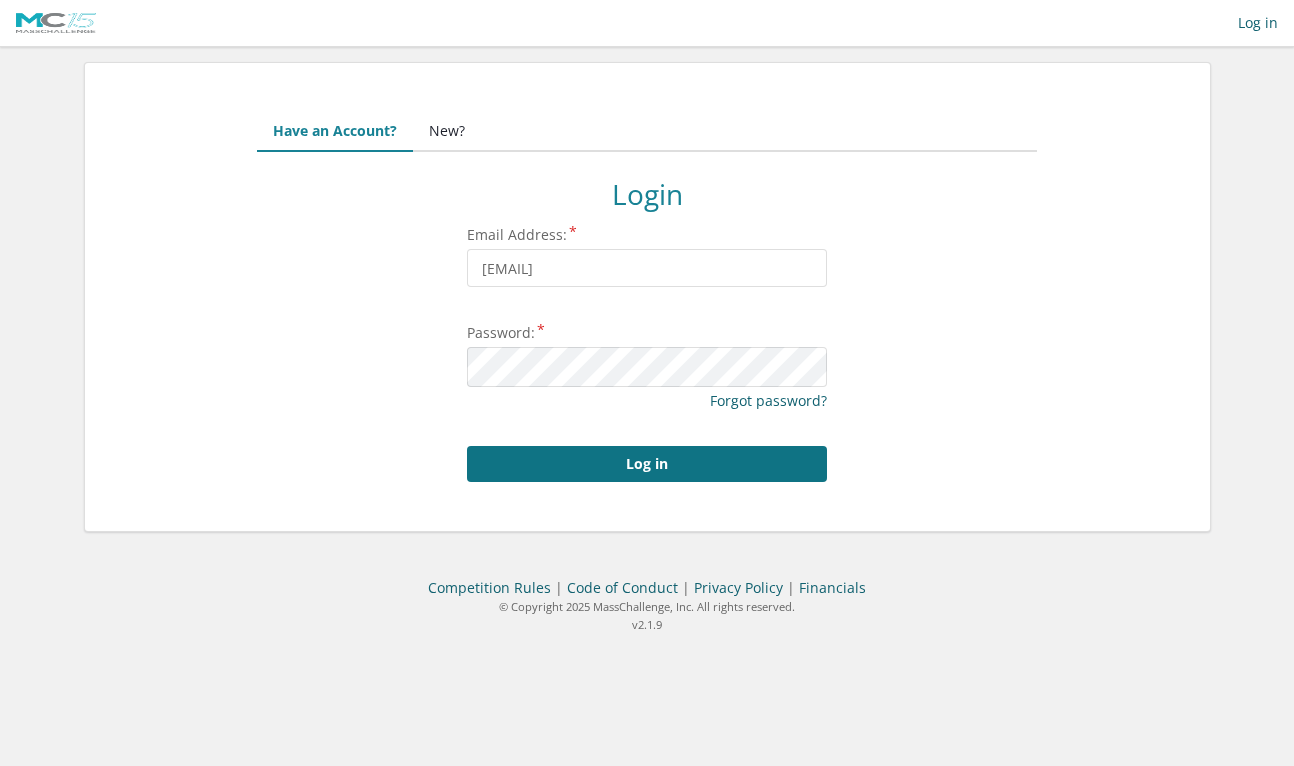 click on "Log in" at bounding box center [647, 464] 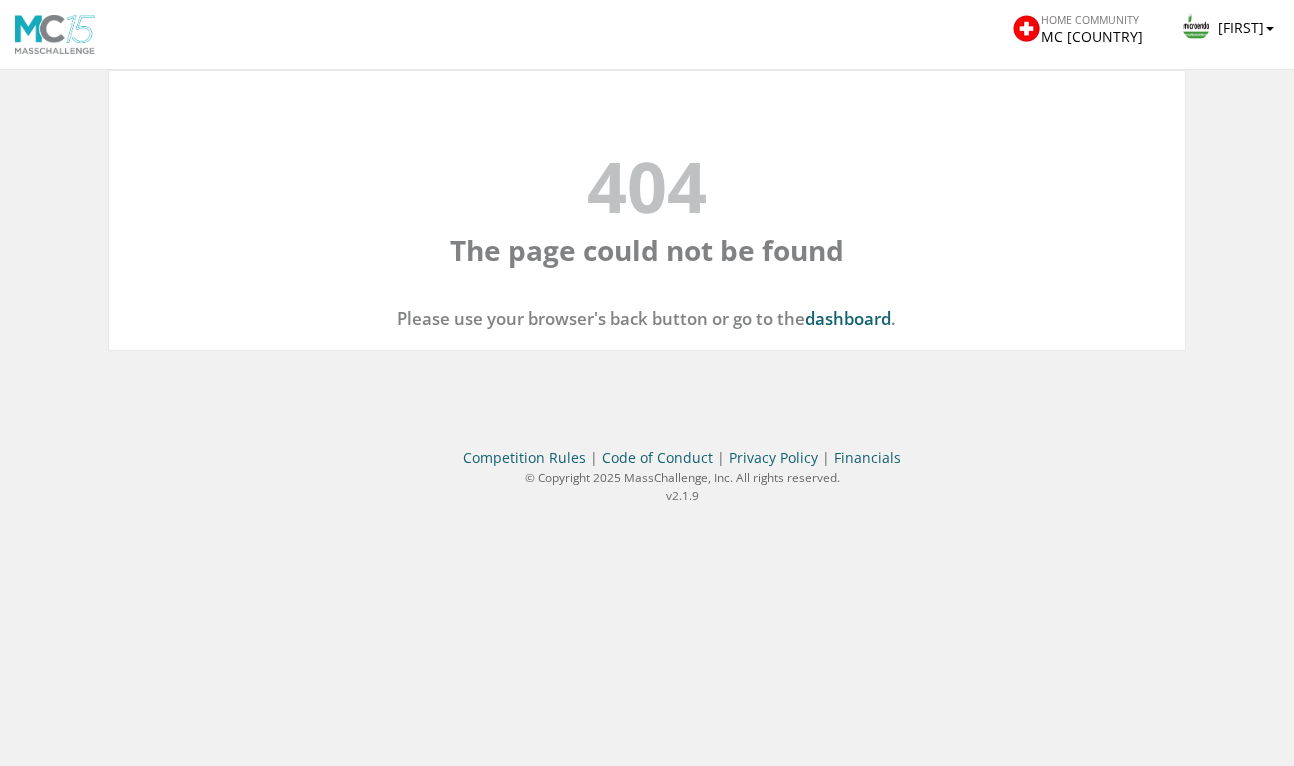 scroll, scrollTop: 0, scrollLeft: 0, axis: both 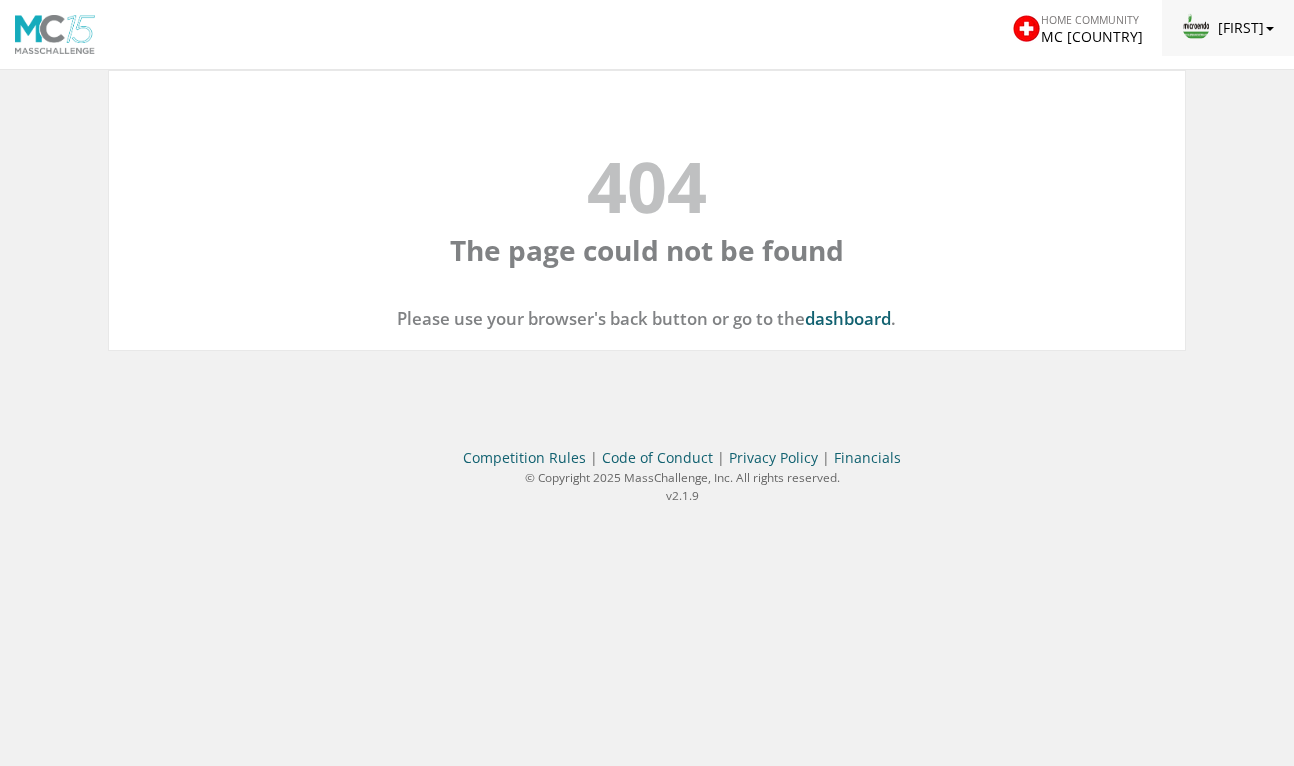 click on "[FIRST]" at bounding box center [1228, 28] 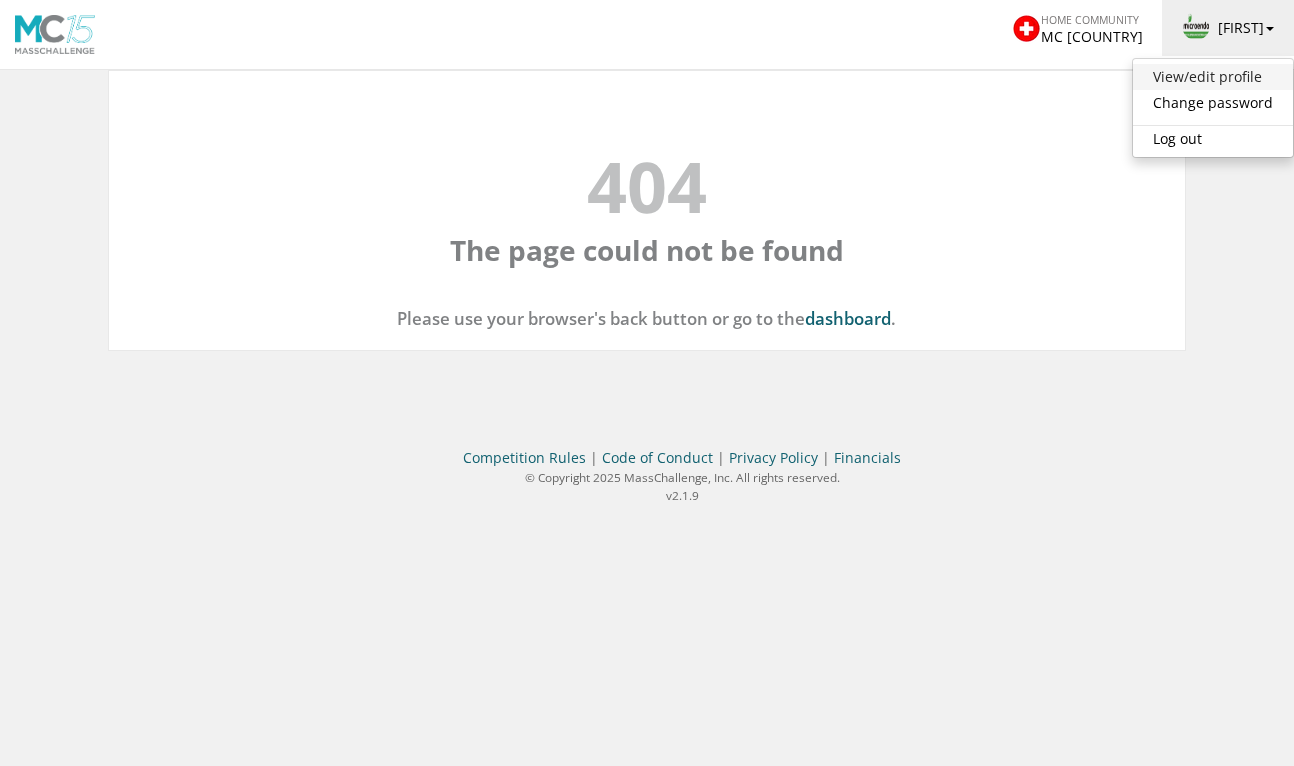 click on "View/edit profile" at bounding box center (1213, 77) 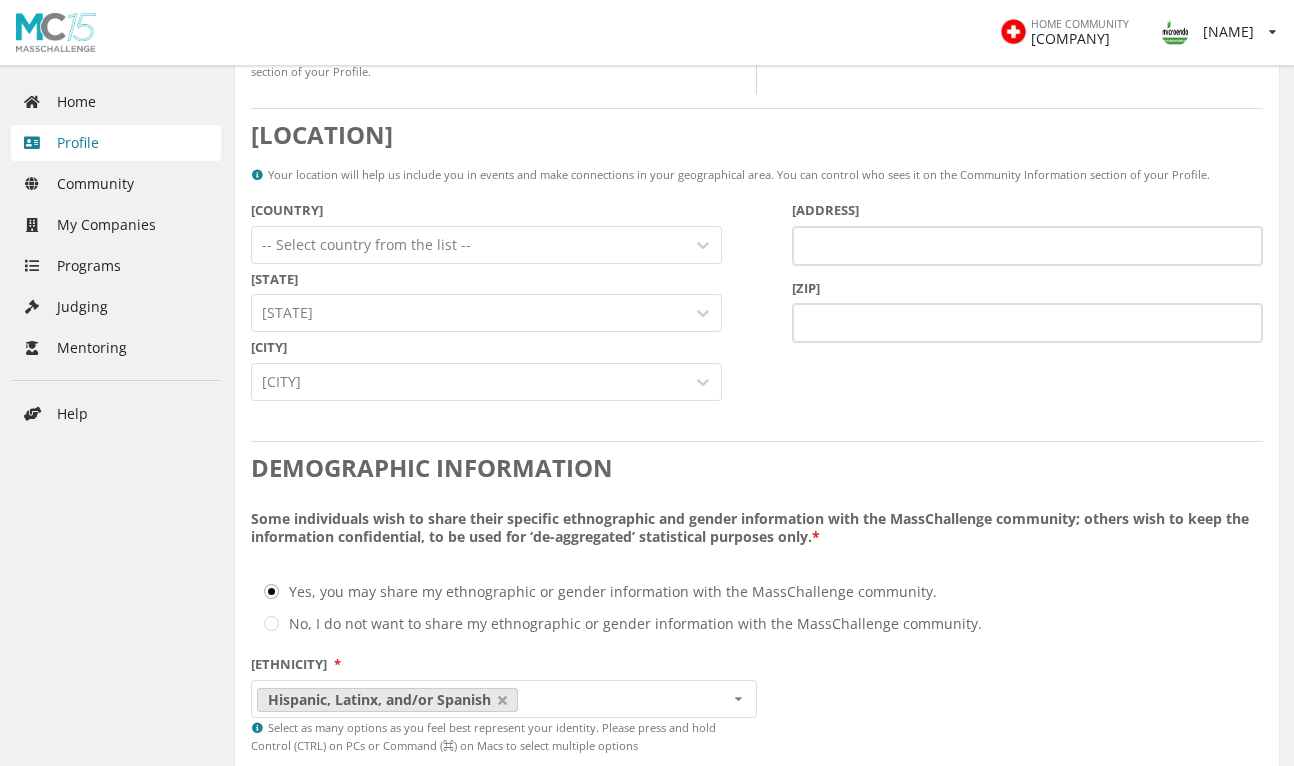scroll, scrollTop: 440, scrollLeft: 0, axis: vertical 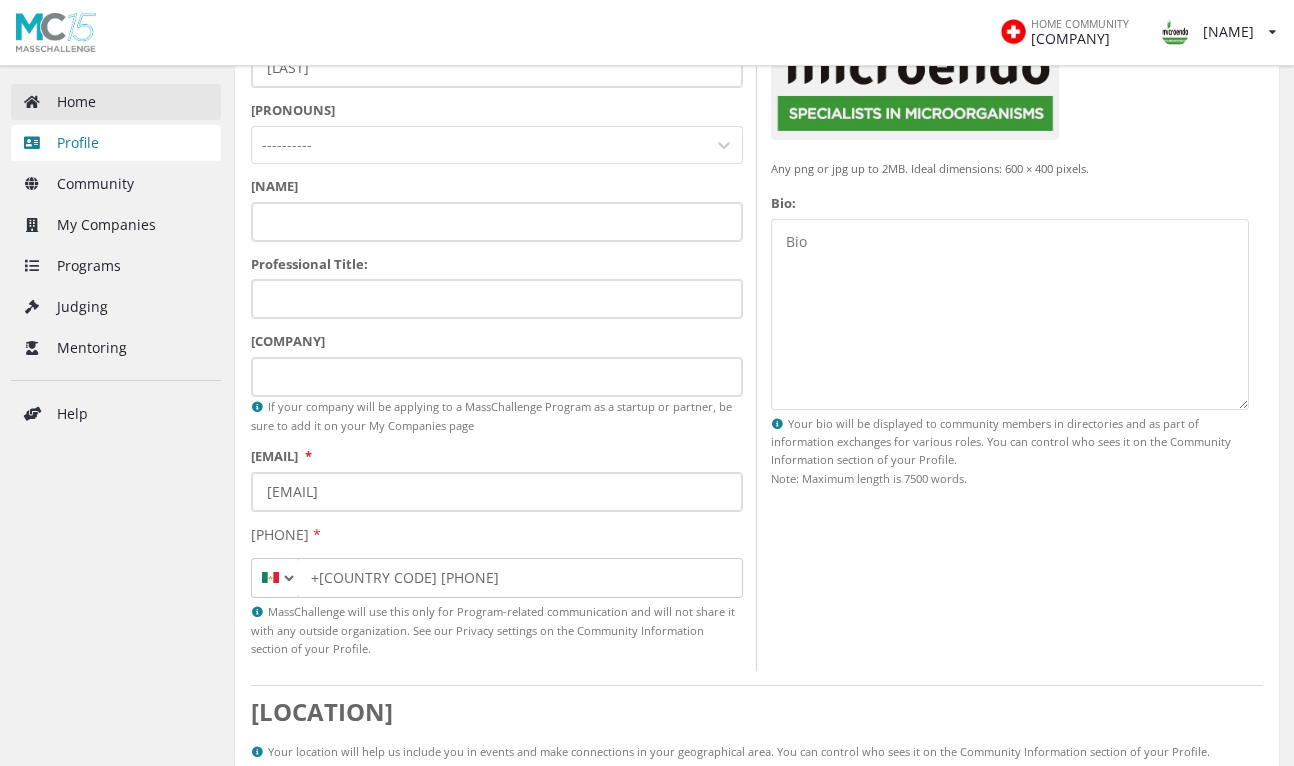 click on "Home" at bounding box center [116, 102] 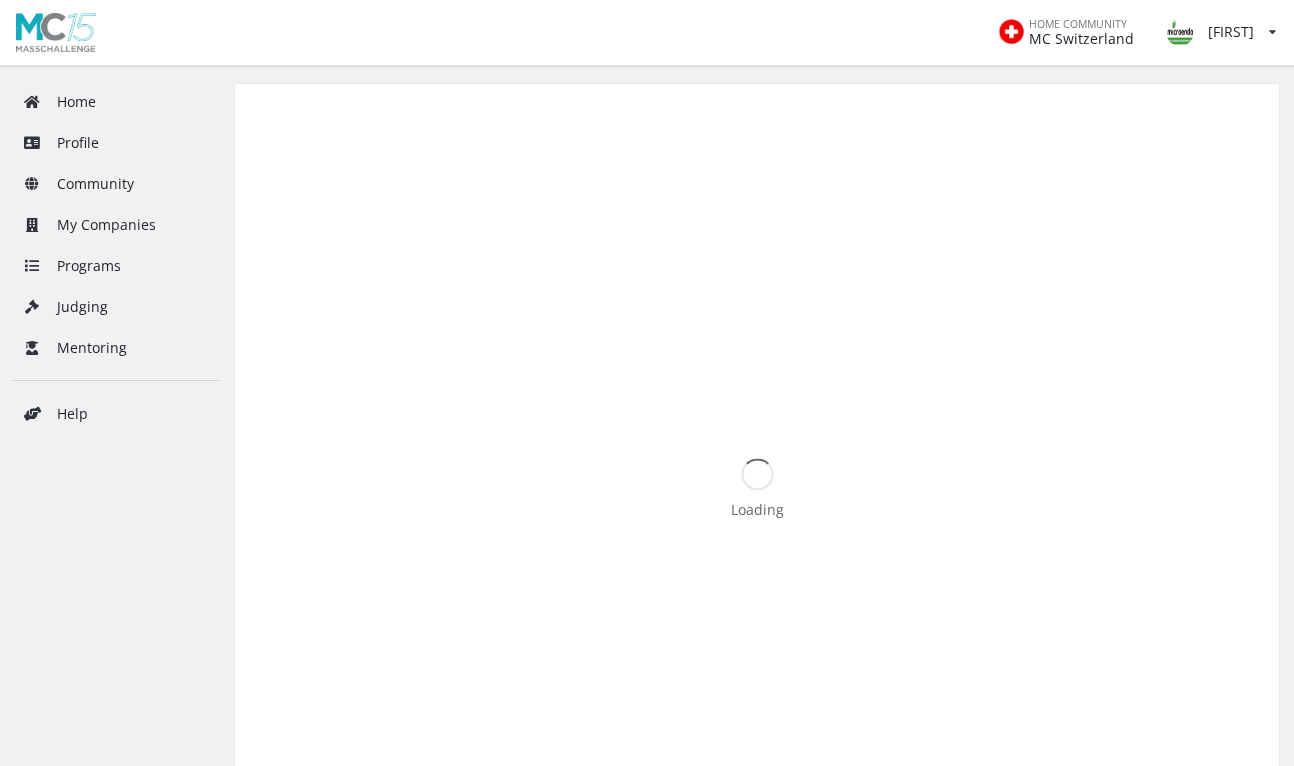 scroll, scrollTop: 0, scrollLeft: 0, axis: both 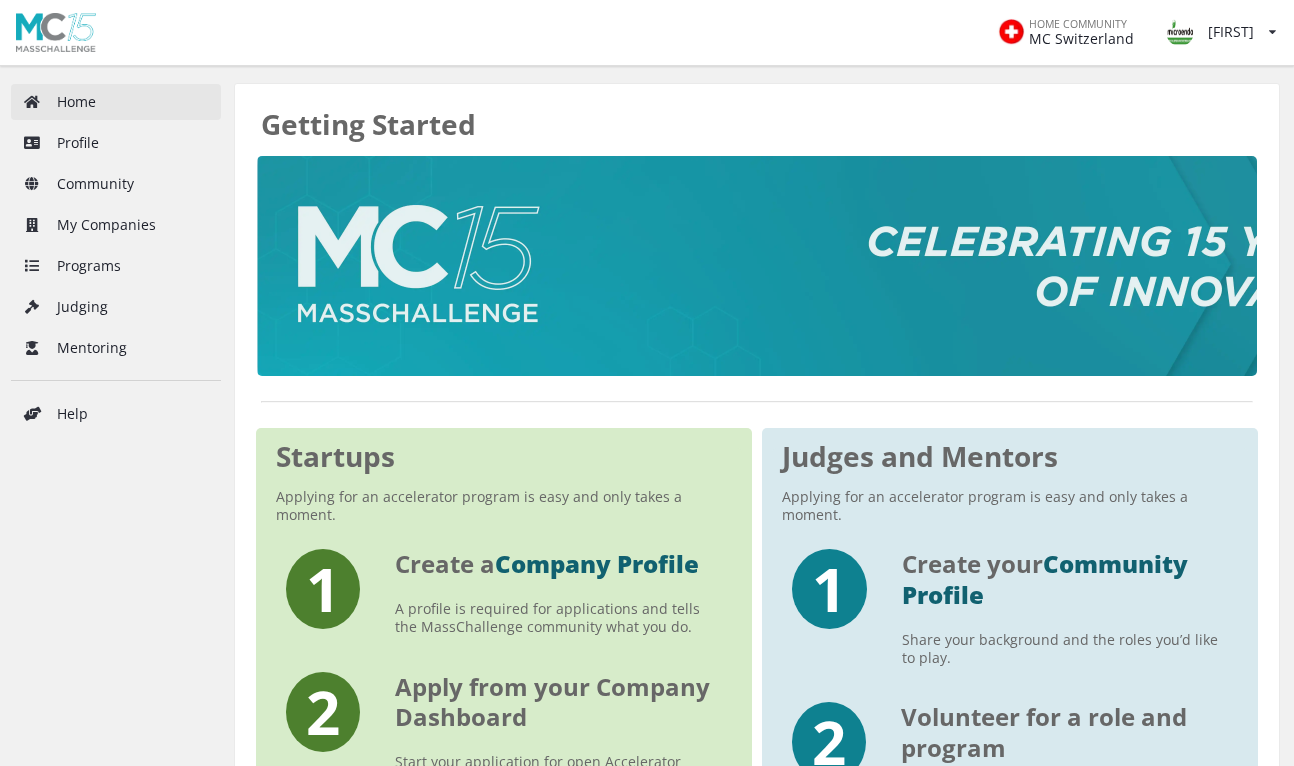 click on "Home" at bounding box center [116, 102] 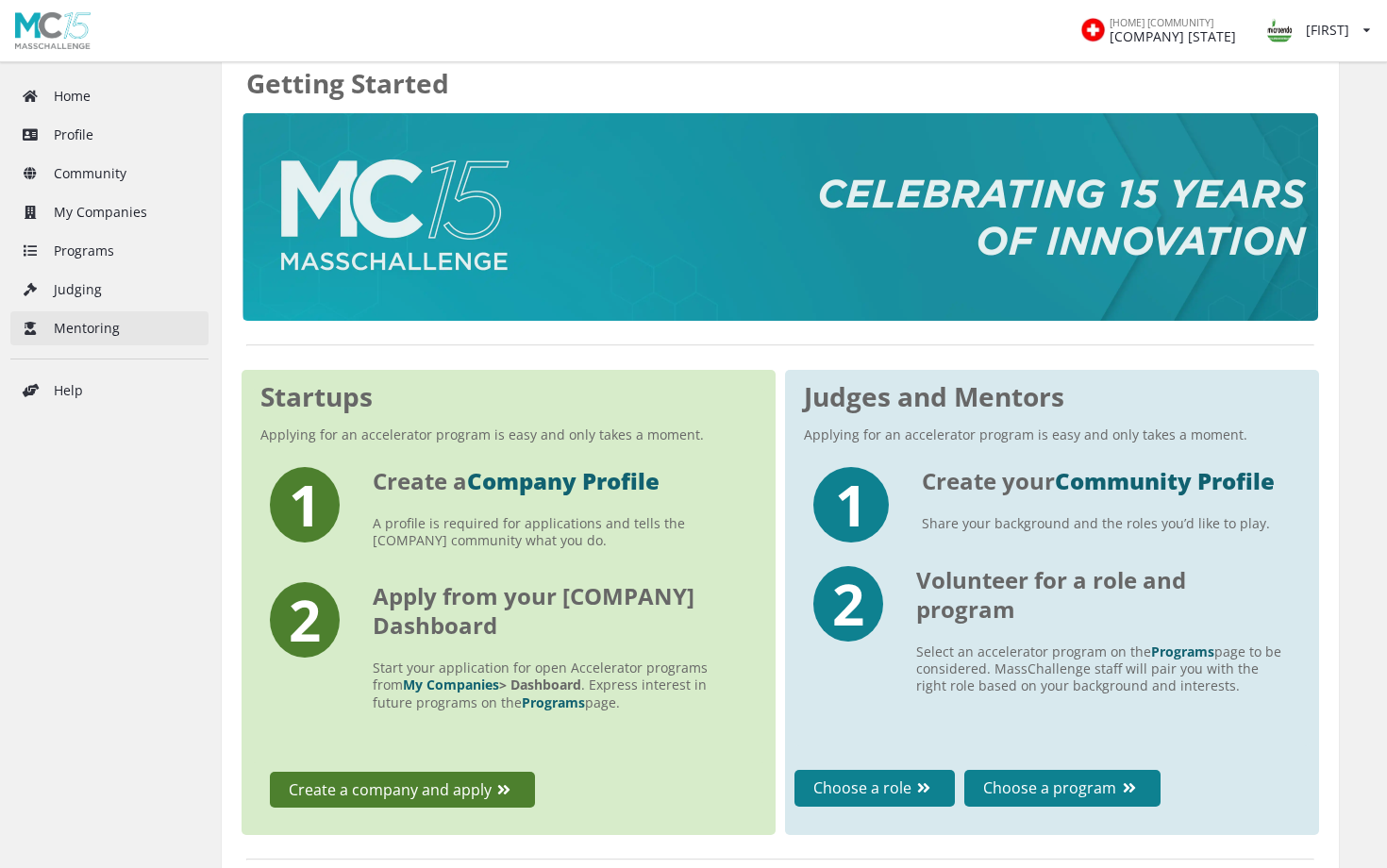scroll, scrollTop: 14, scrollLeft: 0, axis: vertical 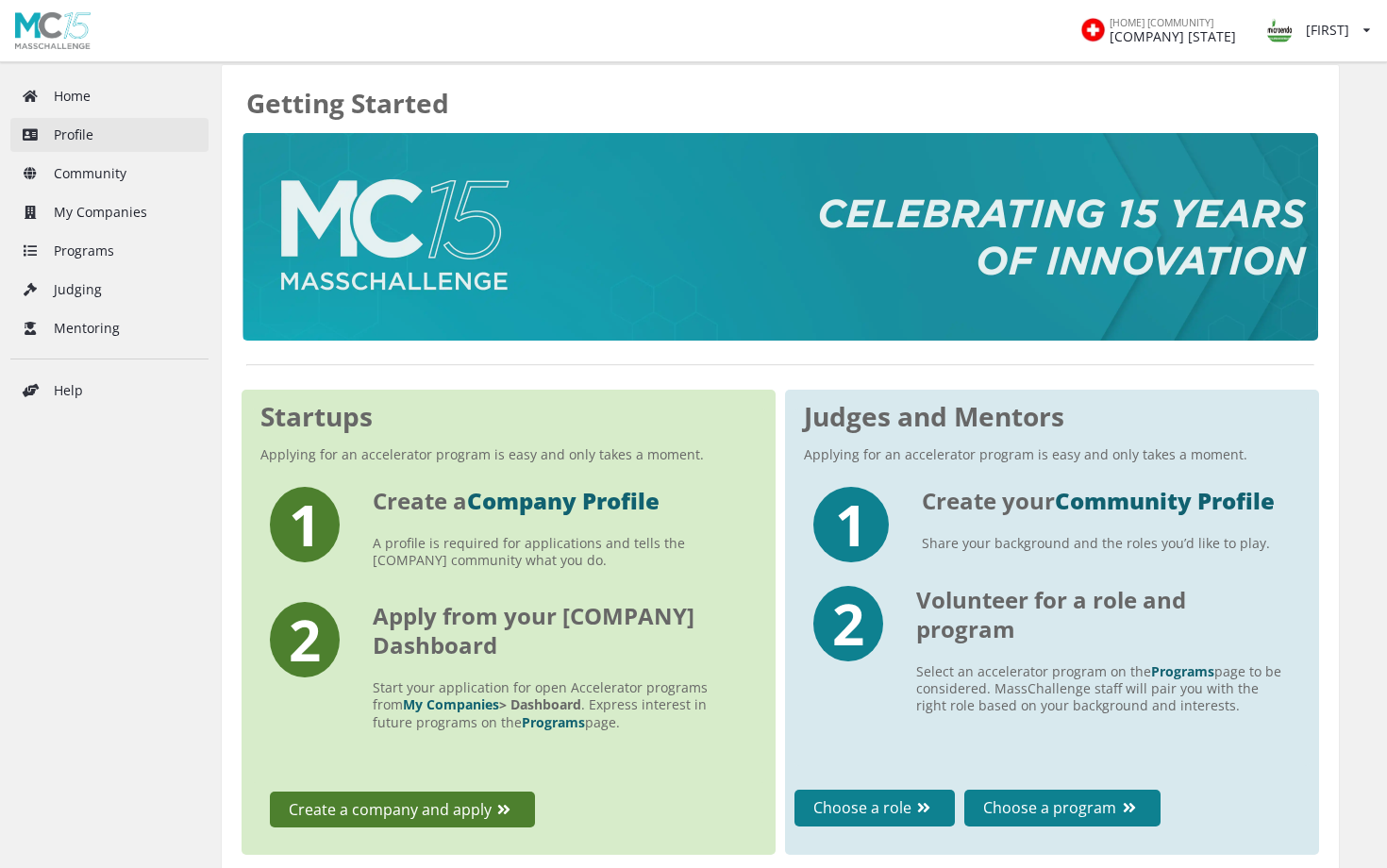 click on "Profile" at bounding box center (109, 135) 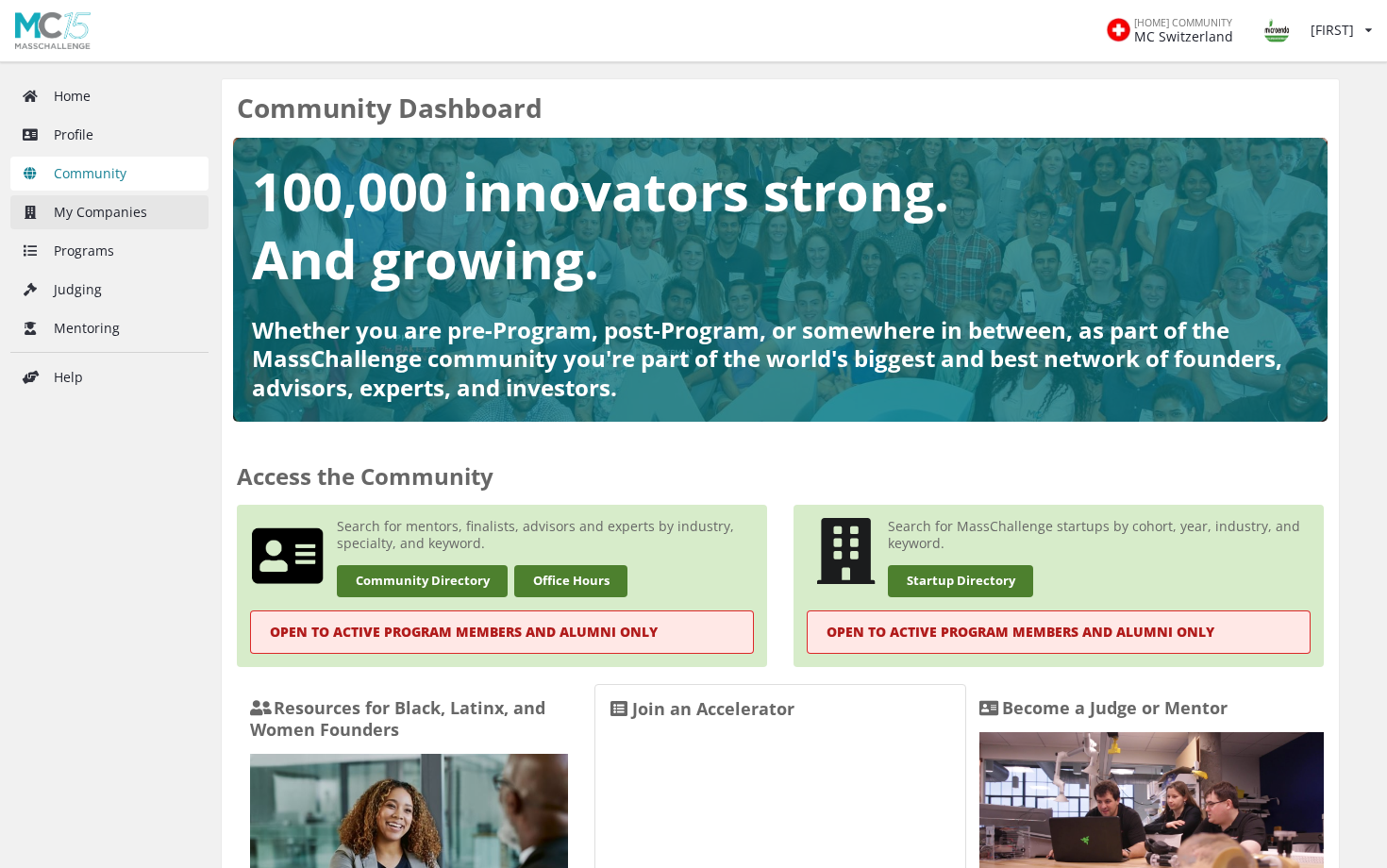 scroll, scrollTop: 0, scrollLeft: 0, axis: both 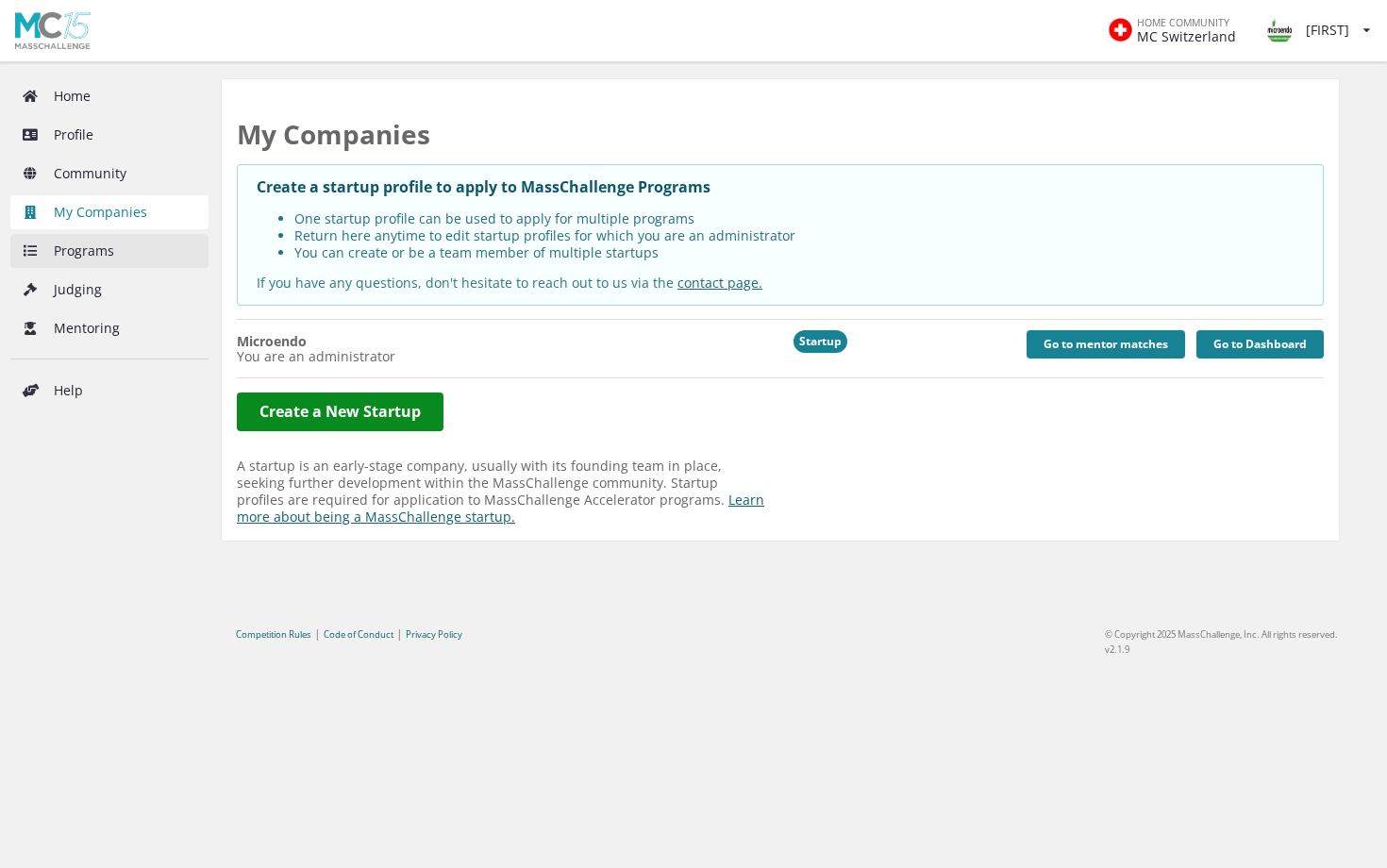click on "Programs" at bounding box center (109, 251) 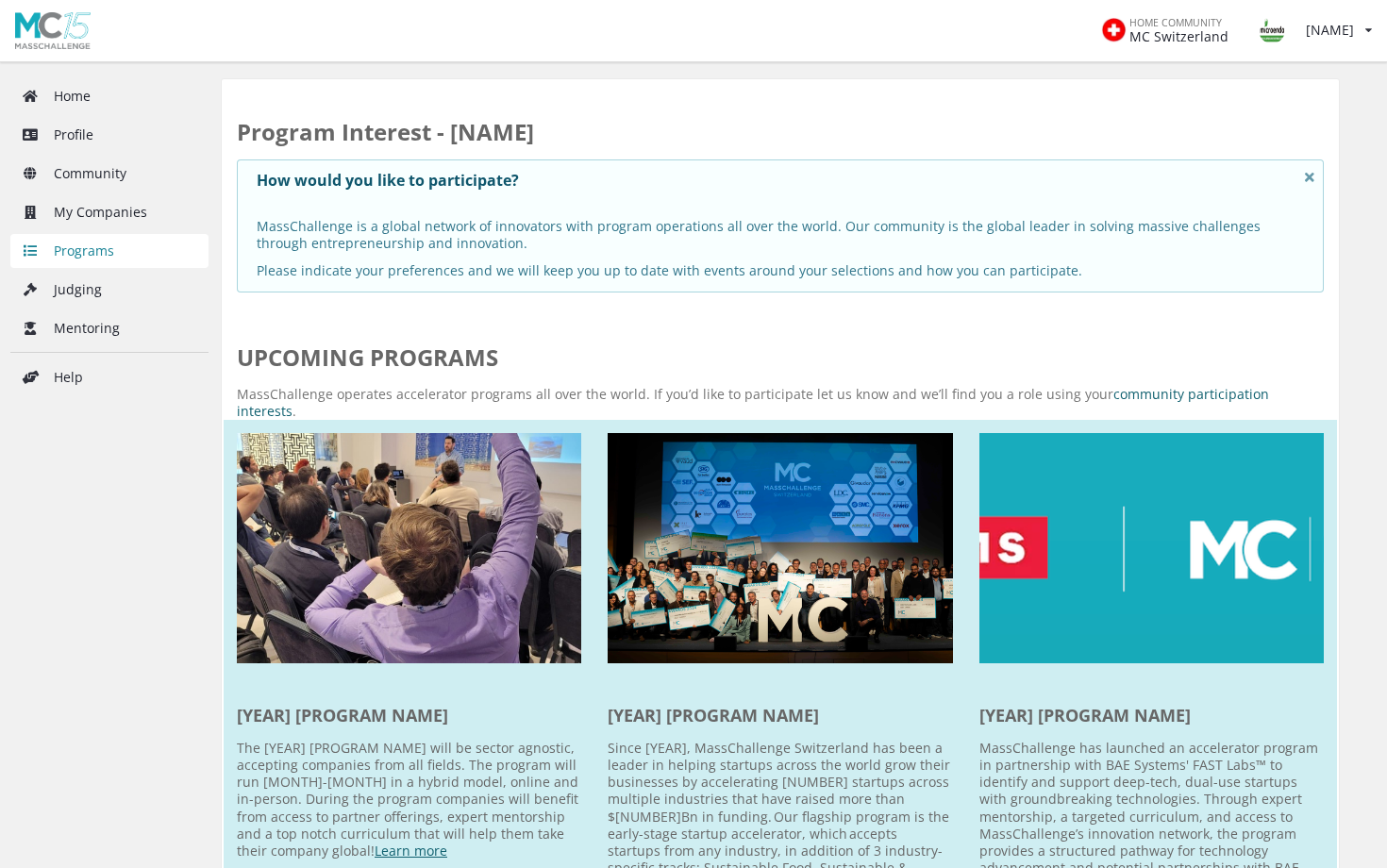 scroll, scrollTop: 0, scrollLeft: 0, axis: both 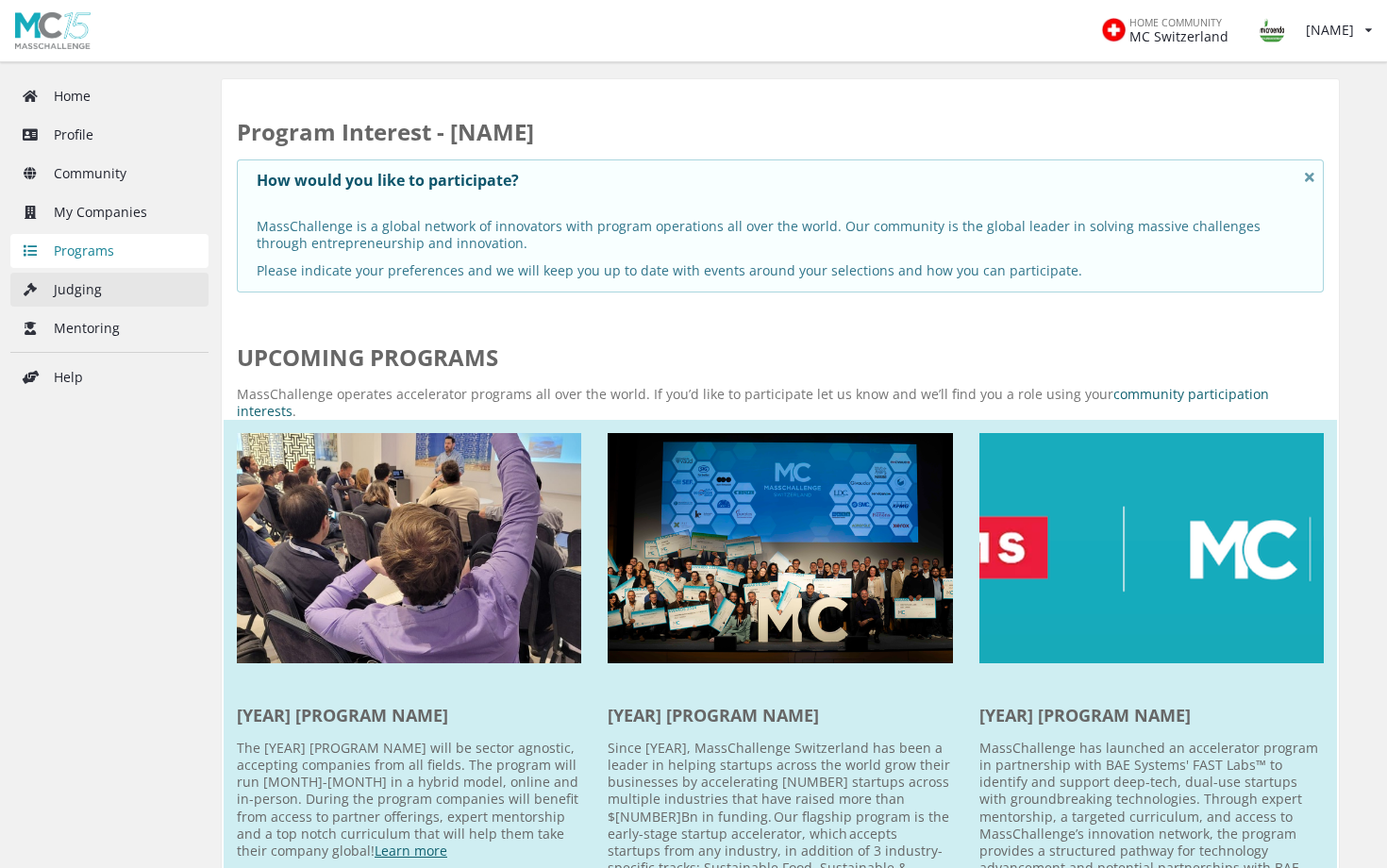 click on "Judging" at bounding box center [109, 290] 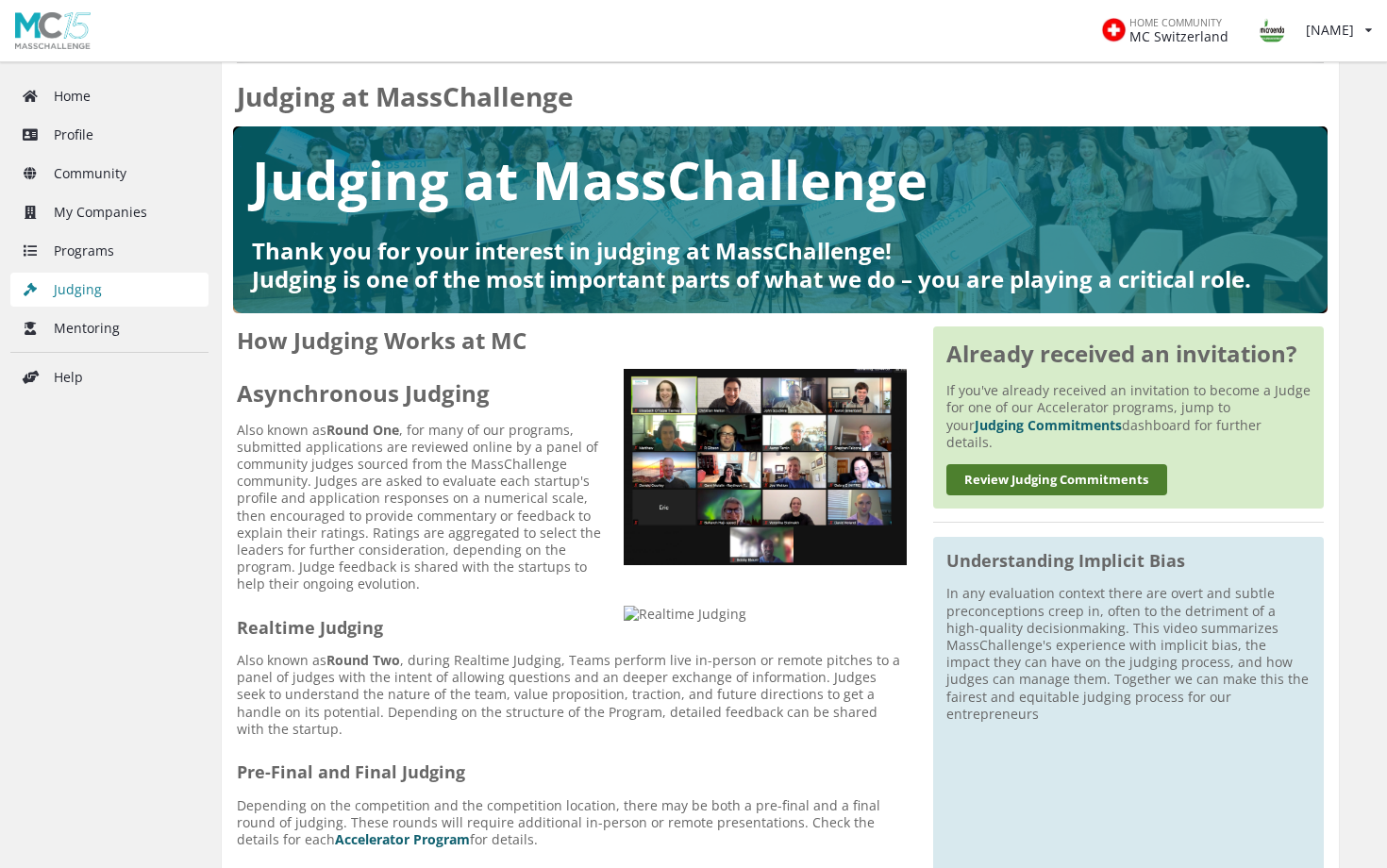 scroll, scrollTop: 88, scrollLeft: 0, axis: vertical 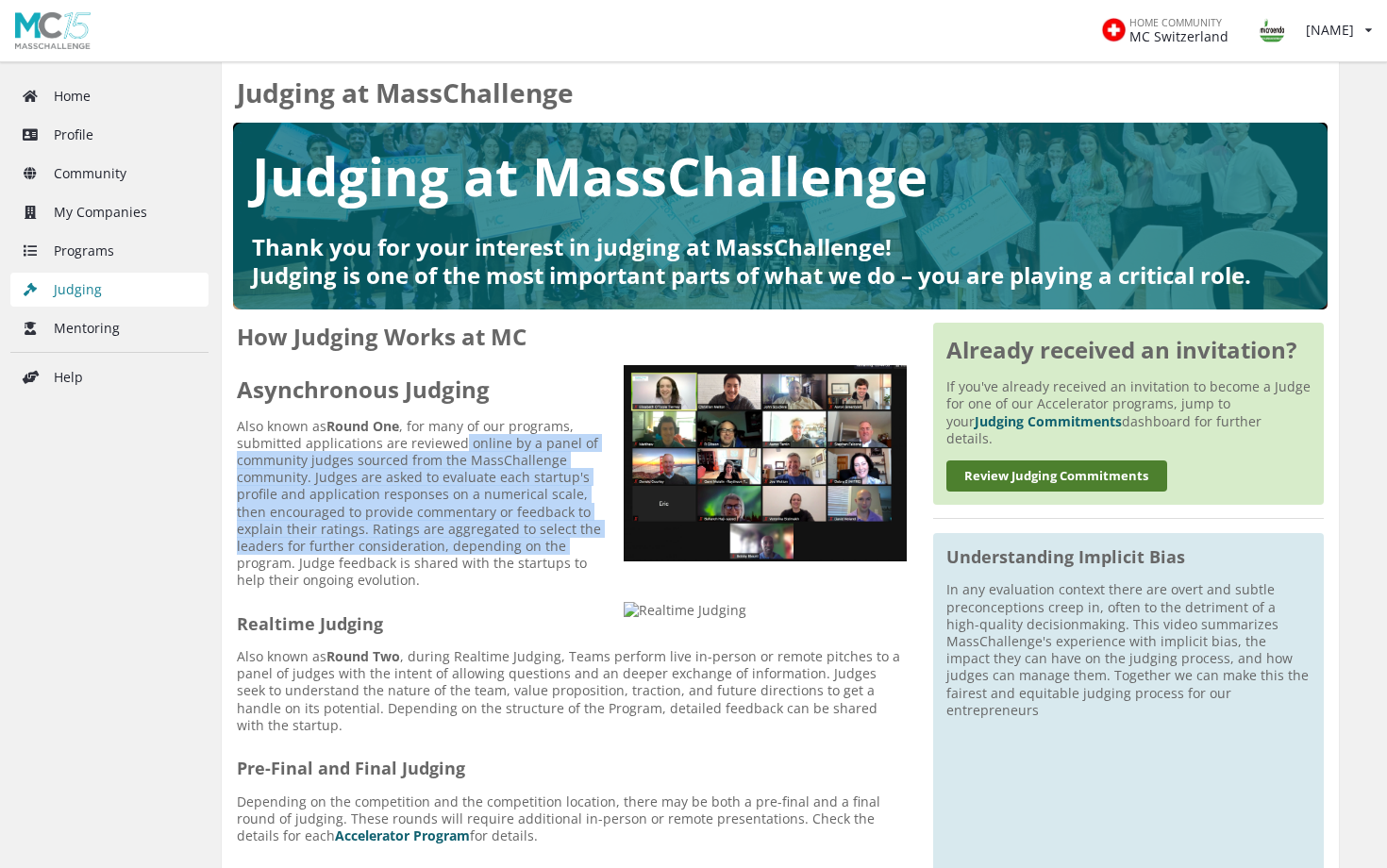 drag, startPoint x: 457, startPoint y: 442, endPoint x: 486, endPoint y: 544, distance: 106.04244 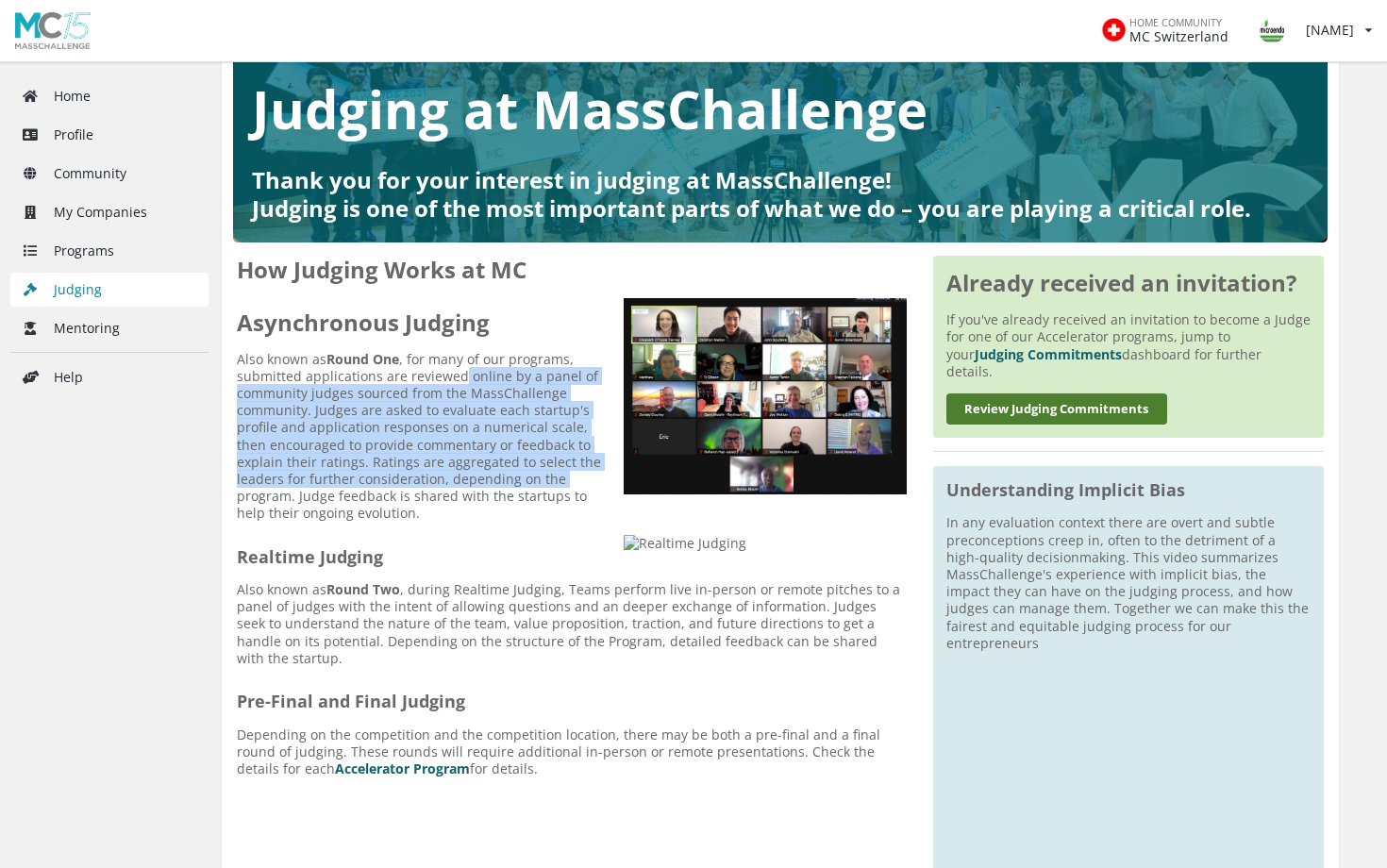 scroll, scrollTop: 158, scrollLeft: 0, axis: vertical 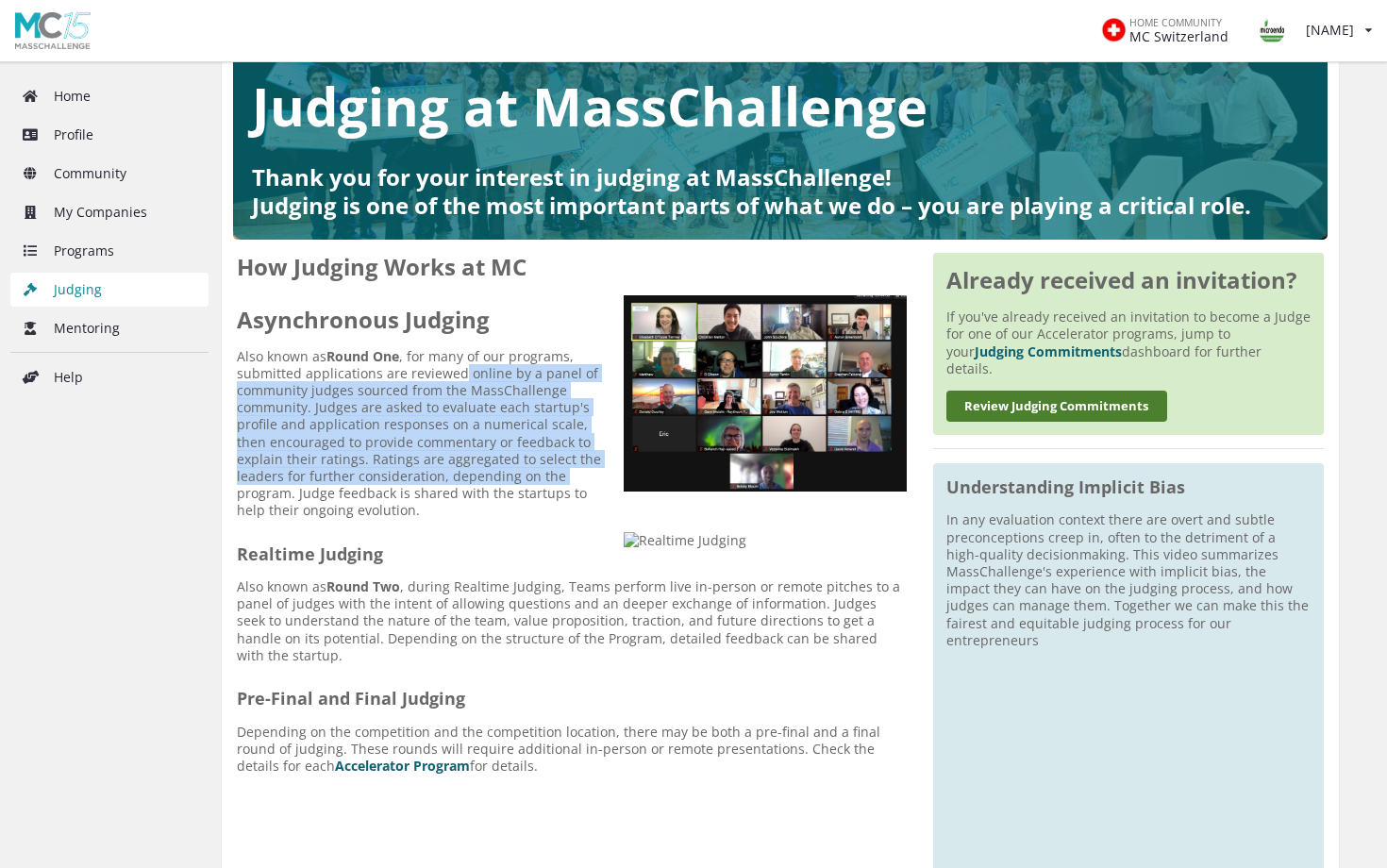 click on "Also known as  Round One , for many of our programs, submitted applications are reviewed online by a panel of community judges sourced from the MassChallenge community. Judges are asked to evaluate each startup's profile and application responses on a numerical scale, then encouraged to provide commentary or feedback to explain their ratings. Ratings are aggregated to select the leaders for further consideration, depending on the program. Judge feedback is shared with the startups to help their ongoing evolution." at bounding box center [572, 434] 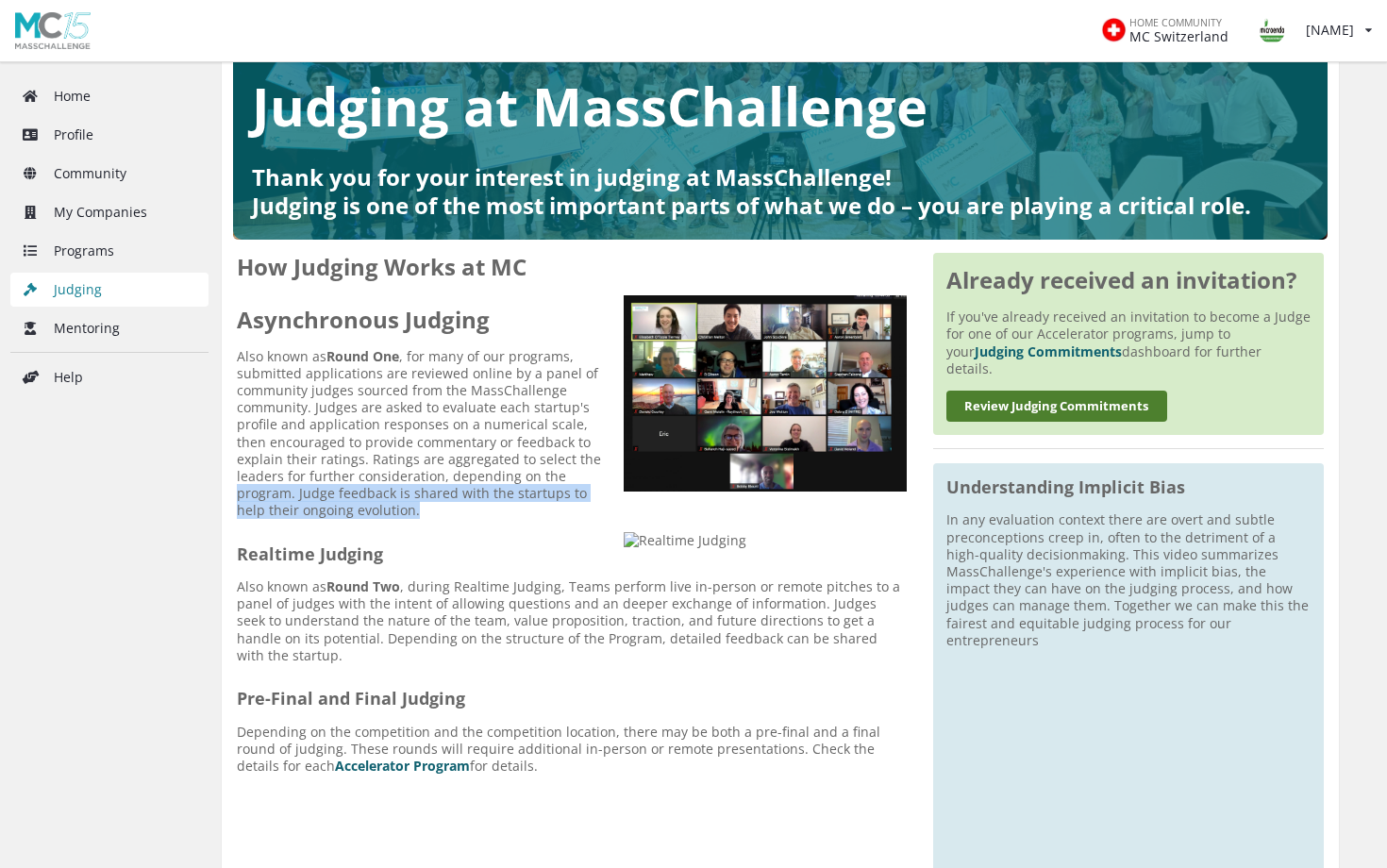 drag, startPoint x: 491, startPoint y: 476, endPoint x: 520, endPoint y: 504, distance: 40.31129 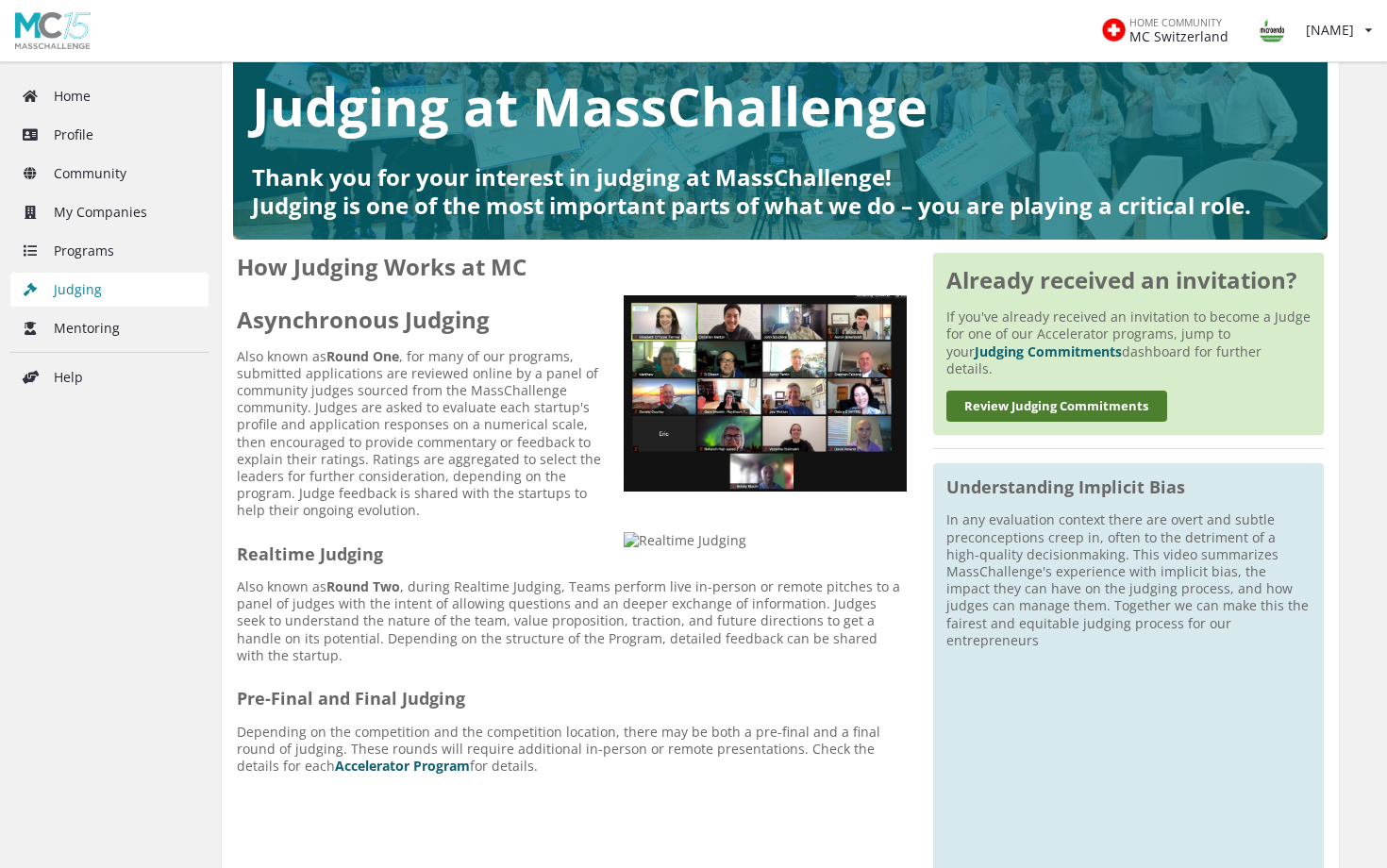 click on "Also known as  Round One , for many of our programs, submitted applications are reviewed online by a panel of community judges sourced from the MassChallenge community. Judges are asked to evaluate each startup's profile and application responses on a numerical scale, then encouraged to provide commentary or feedback to explain their ratings. Ratings are aggregated to select the leaders for further consideration, depending on the program. Judge feedback is shared with the startups to help their ongoing evolution." at bounding box center [572, 434] 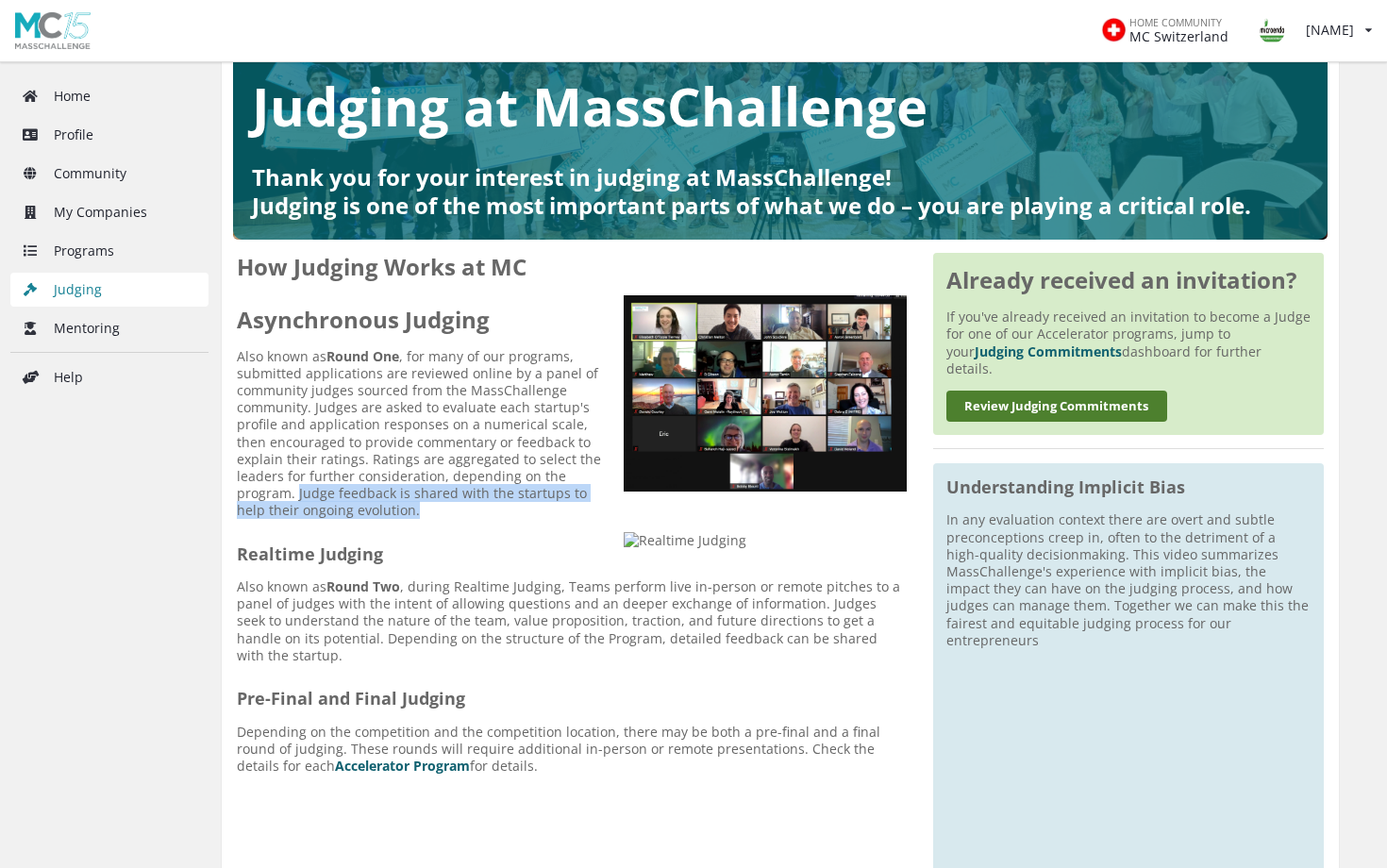 drag, startPoint x: 549, startPoint y: 472, endPoint x: 534, endPoint y: 509, distance: 39.92493 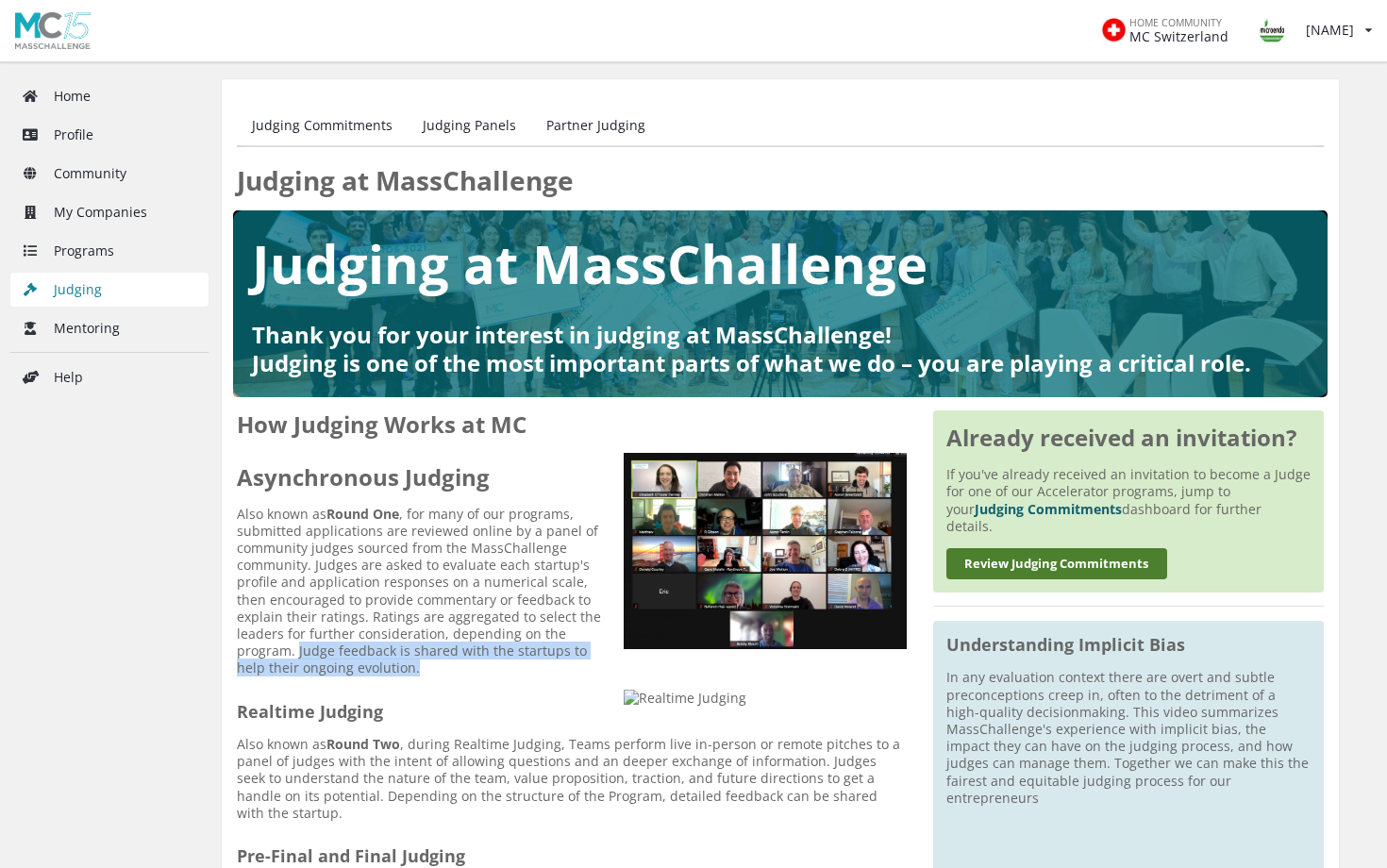 scroll, scrollTop: 0, scrollLeft: 0, axis: both 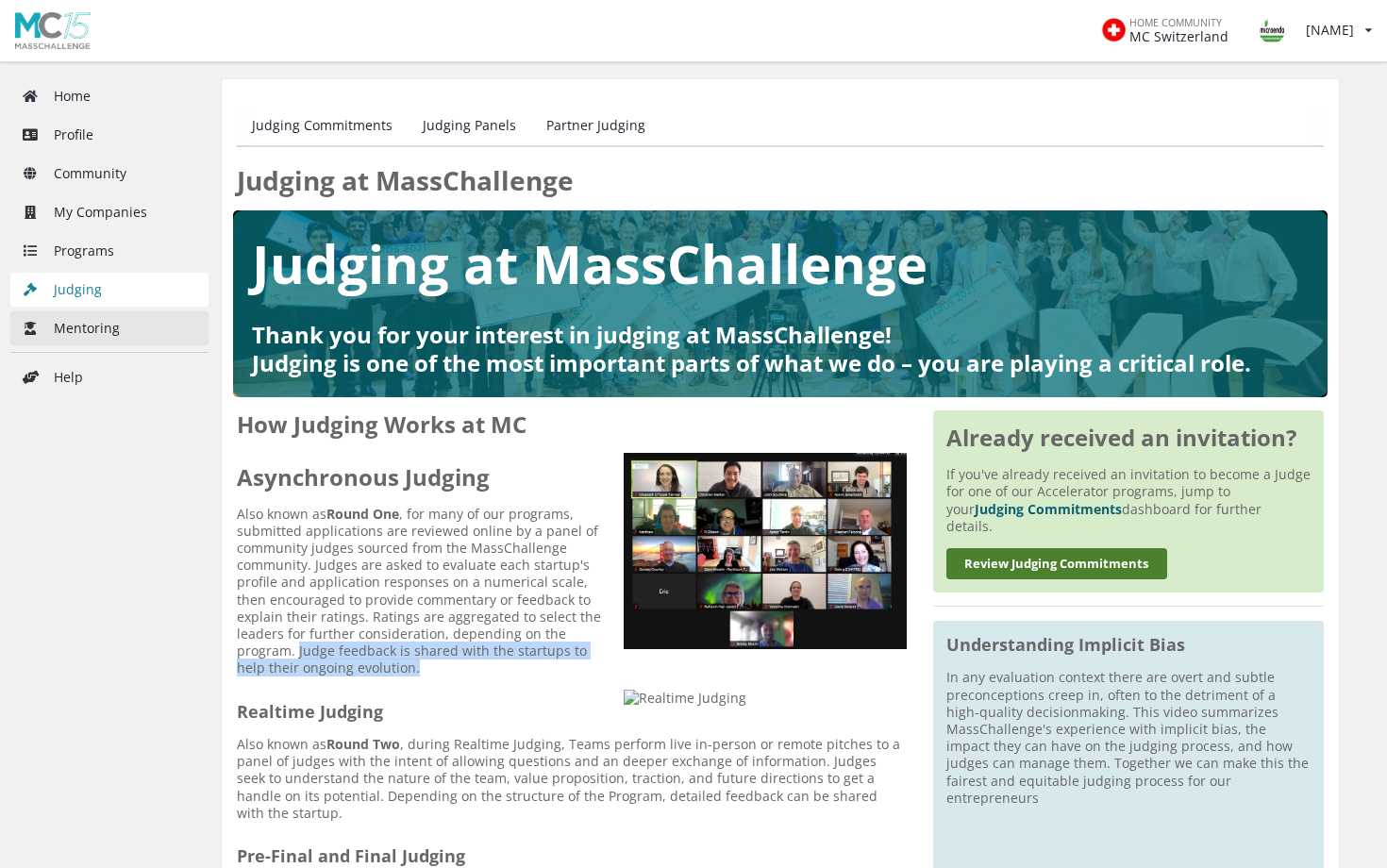 click on "Mentoring" at bounding box center [109, 328] 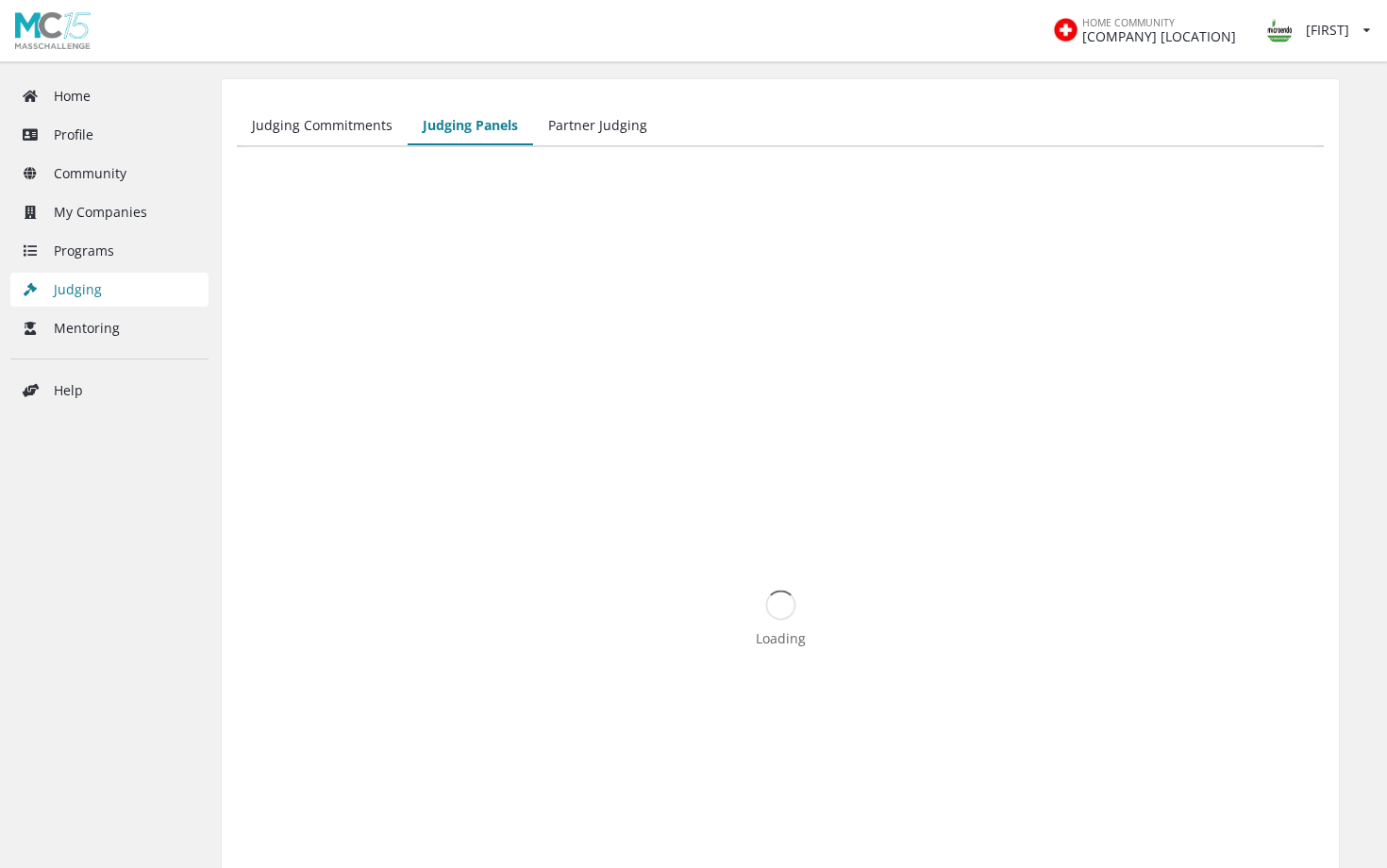 scroll, scrollTop: 0, scrollLeft: 0, axis: both 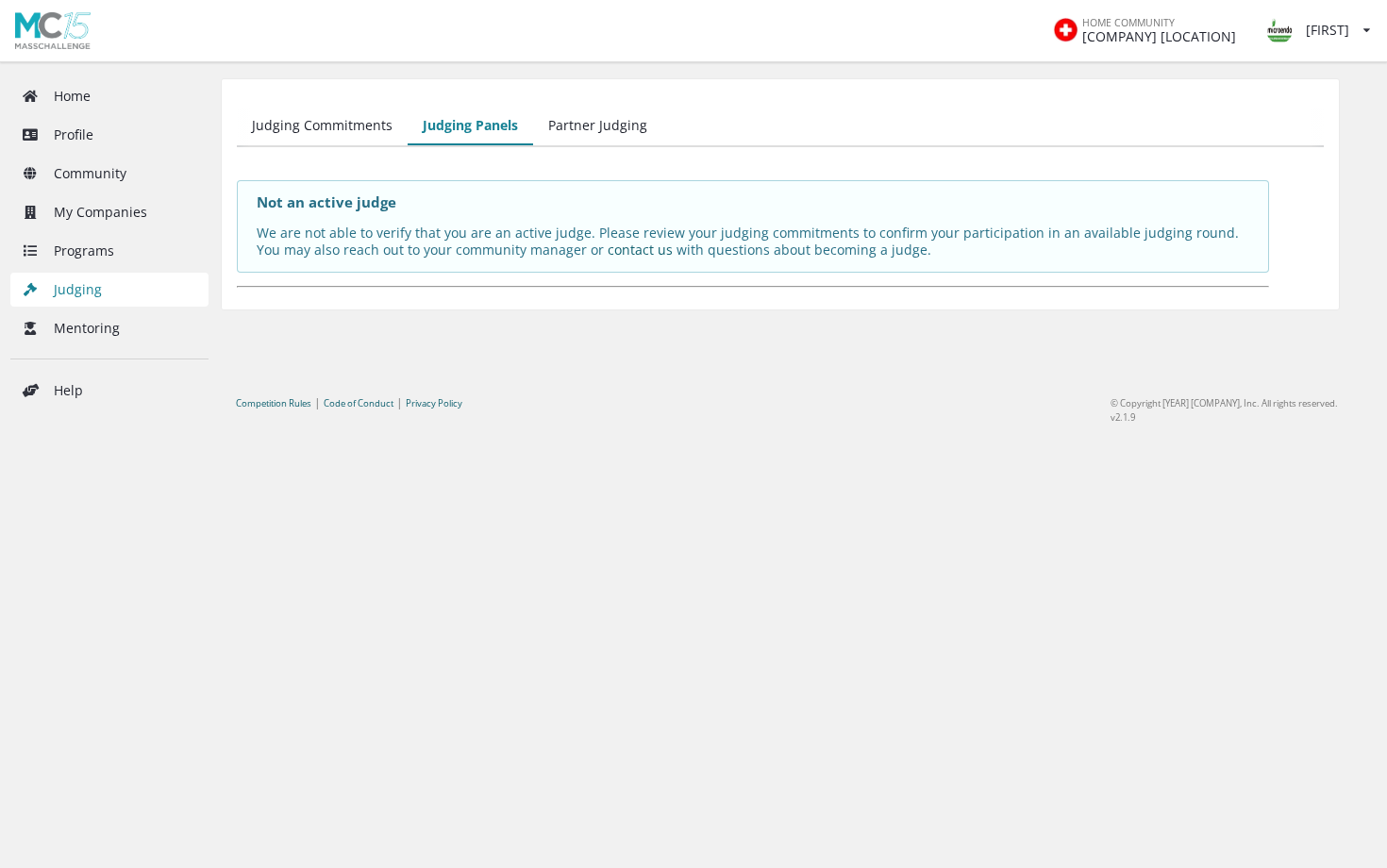 click on "Partner Judging" at bounding box center [597, 126] 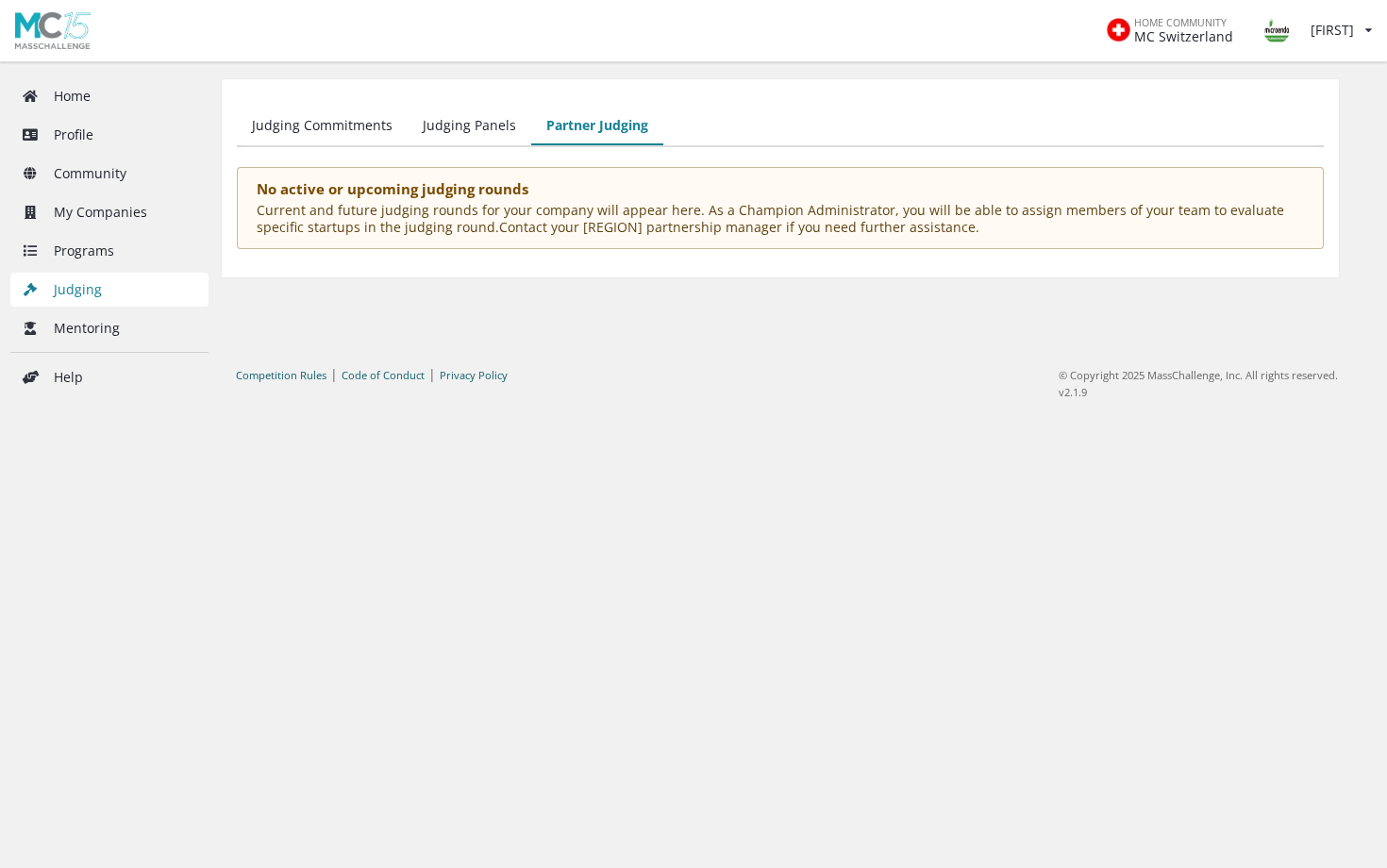 scroll, scrollTop: 0, scrollLeft: 0, axis: both 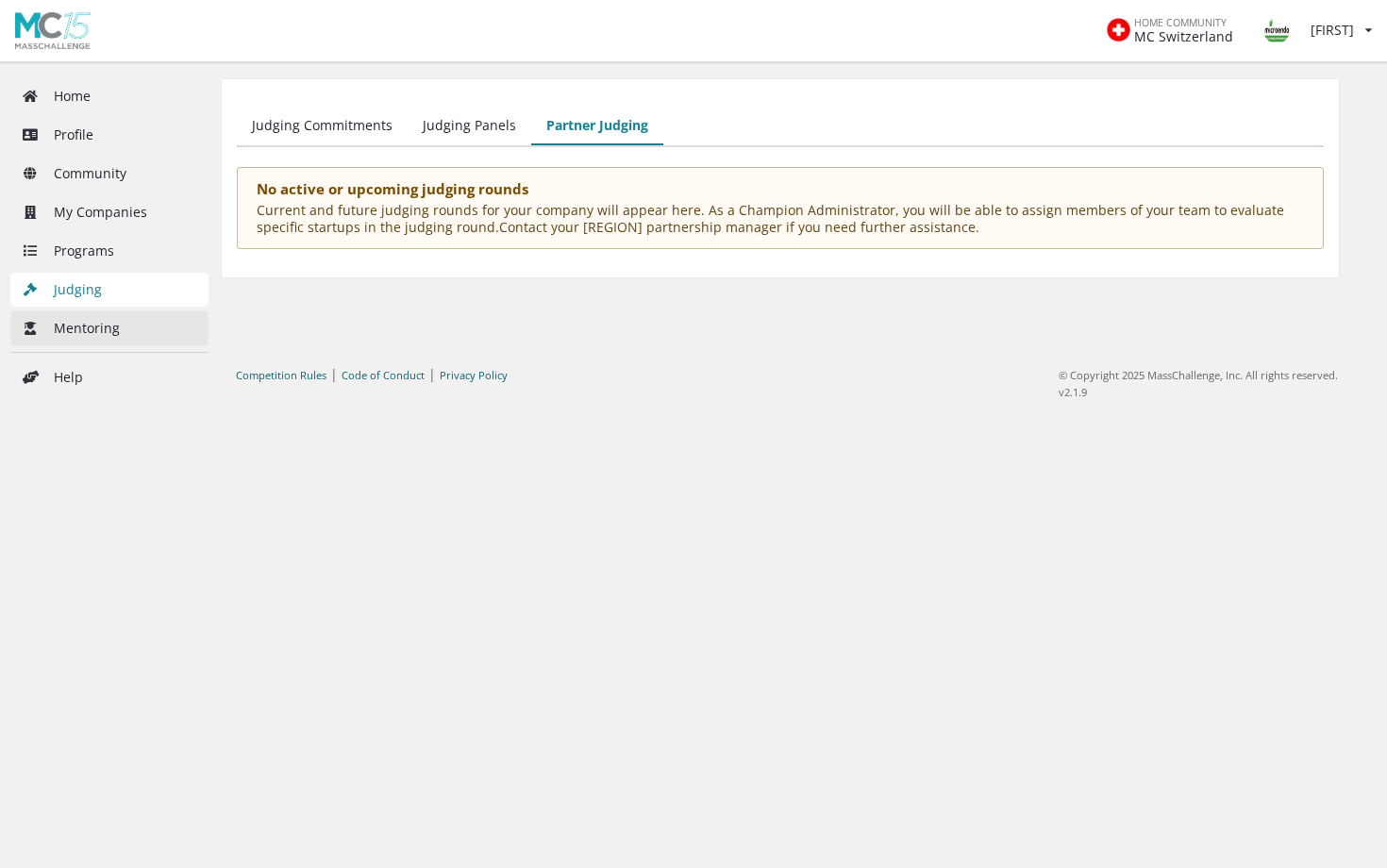 click on "Mentoring" at bounding box center [109, 328] 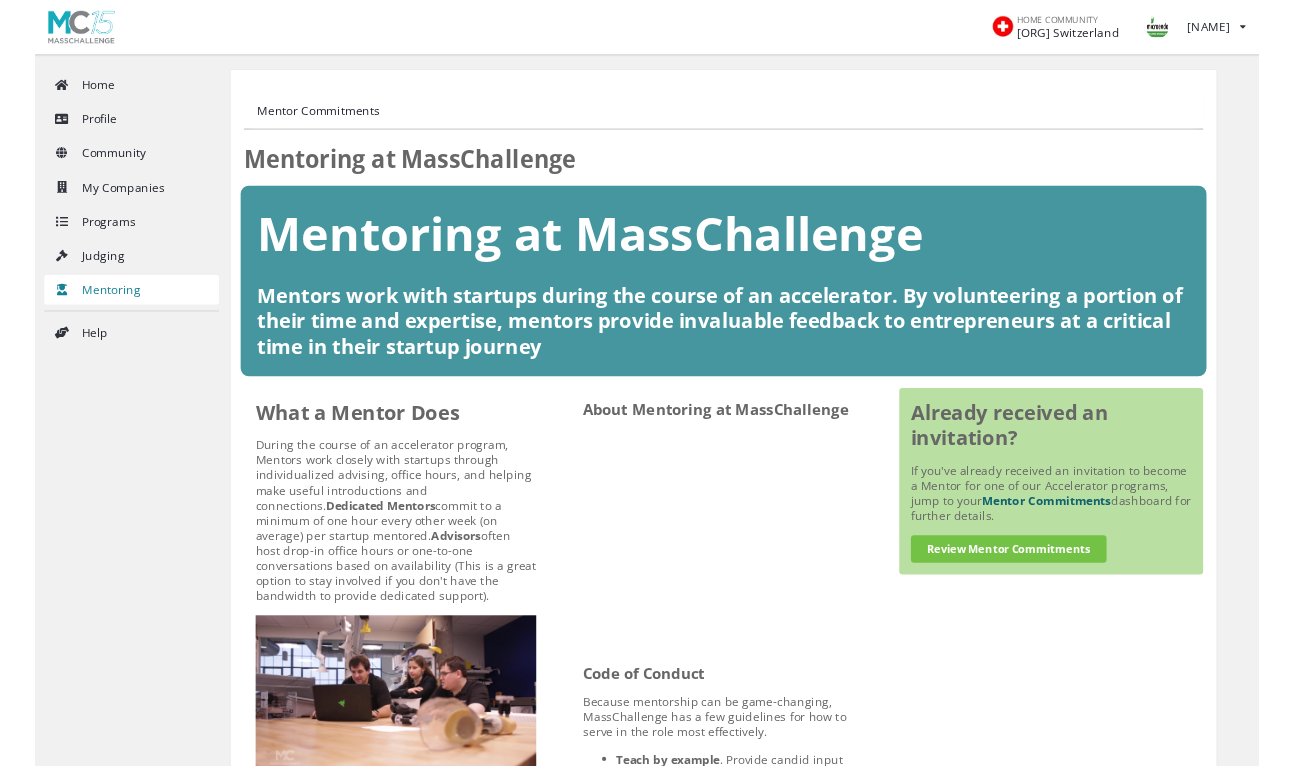 scroll, scrollTop: 0, scrollLeft: 0, axis: both 